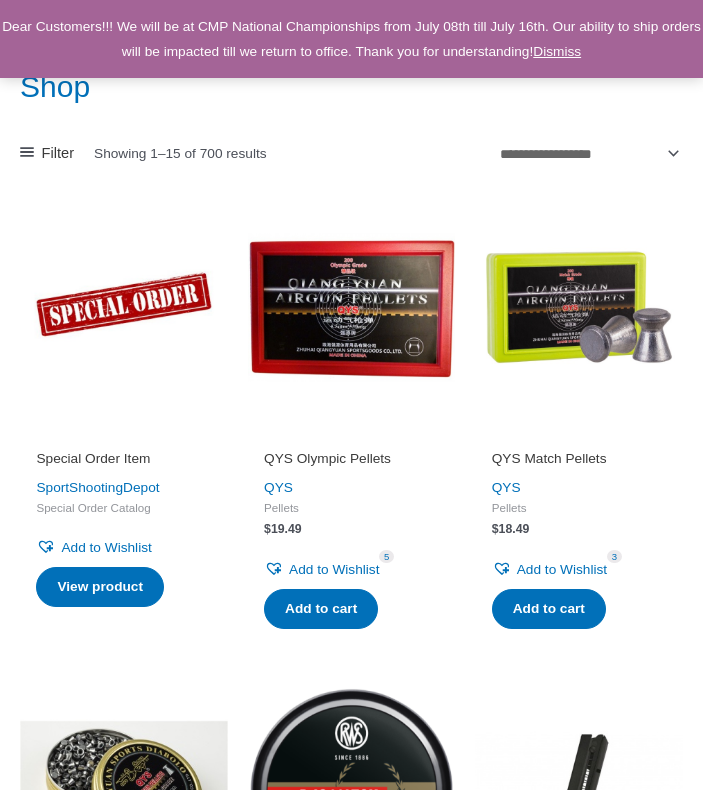 scroll, scrollTop: 0, scrollLeft: 0, axis: both 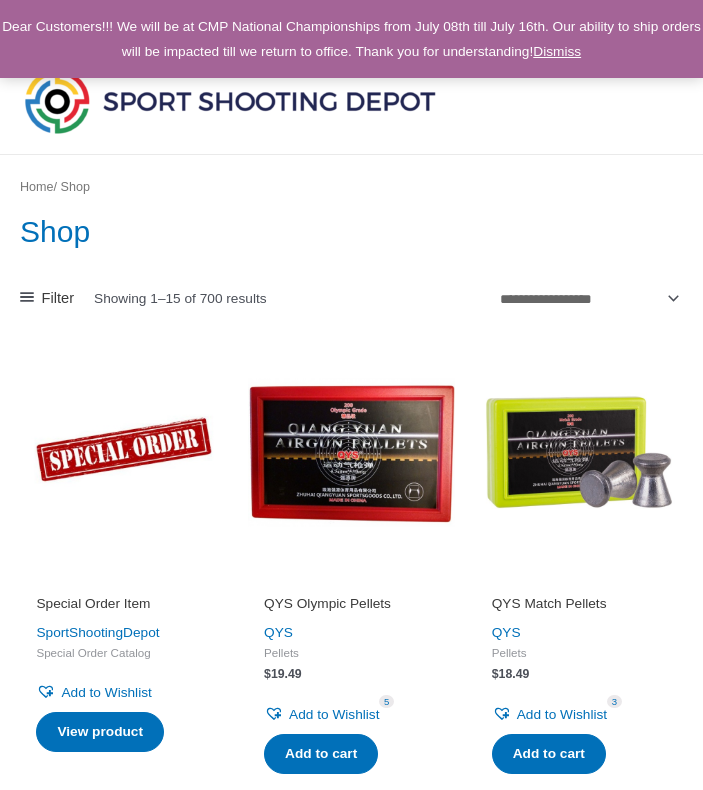 click 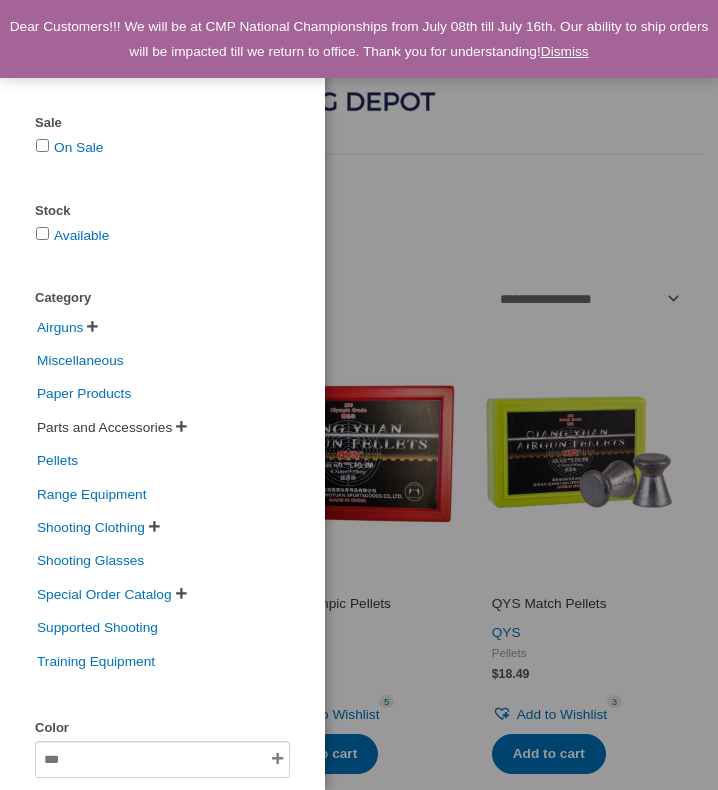 click on "Parts and Accessories" at bounding box center [104, 427] 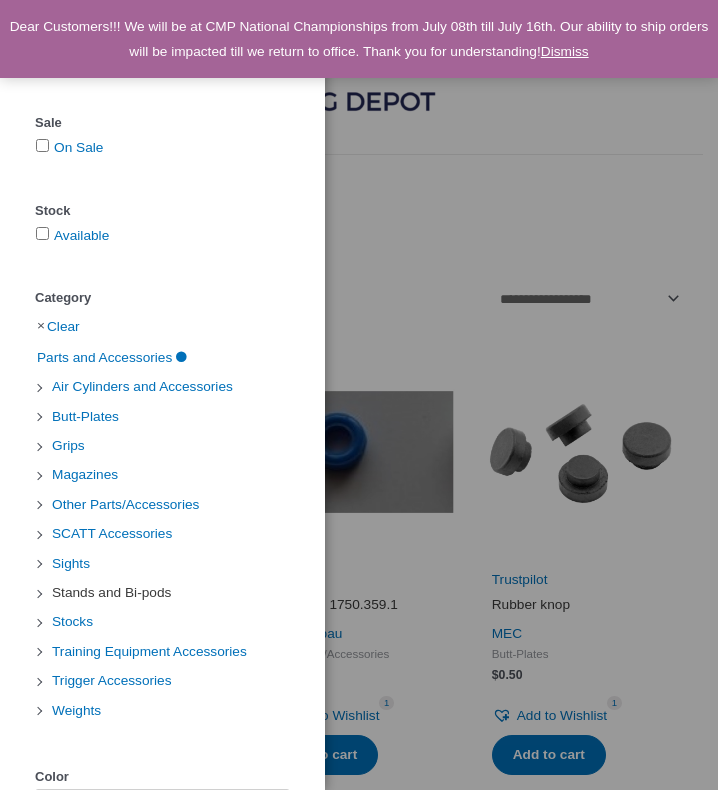 click on "Stands and Bi-pods" at bounding box center [111, 592] 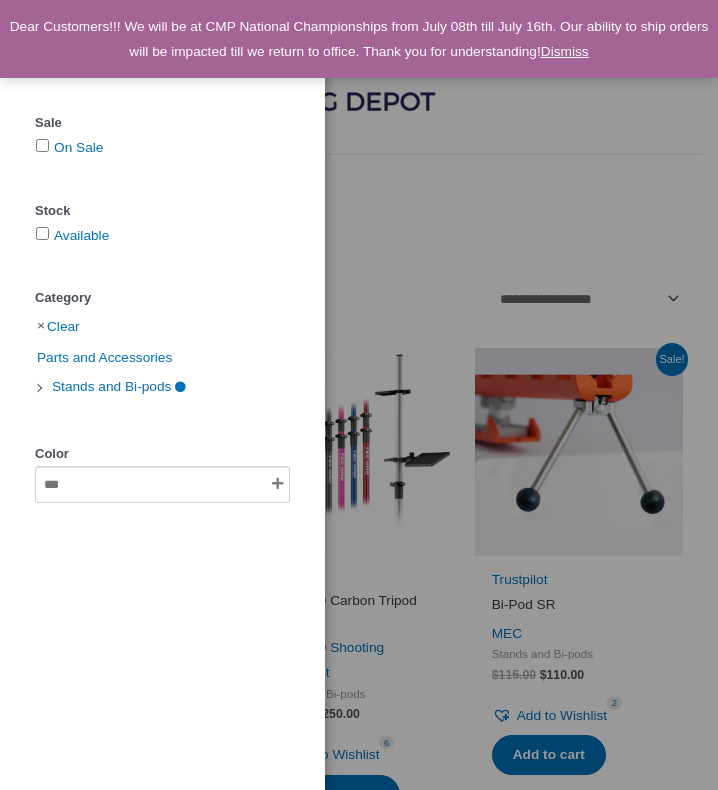click on "Clear Sale On Sale Stock Available Category Clear Parts and Accessories Stands and Bi-pods
Color" at bounding box center (359, 395) 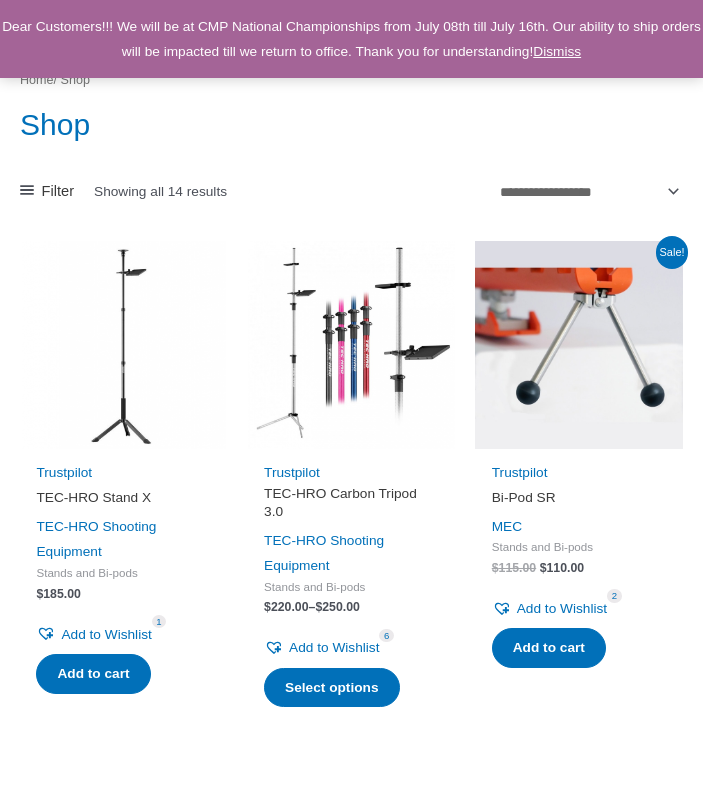 scroll, scrollTop: 102, scrollLeft: 0, axis: vertical 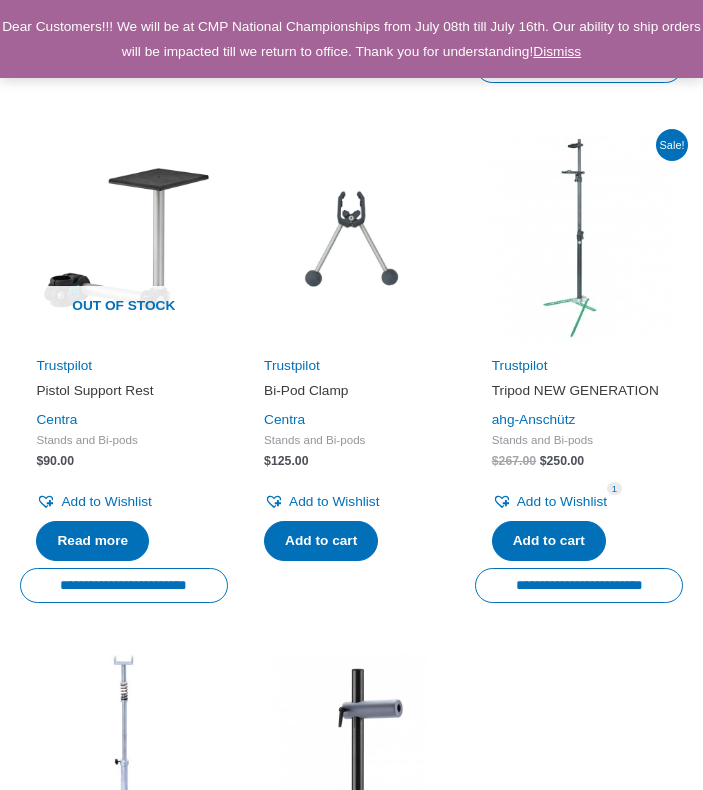 click at bounding box center (579, 238) 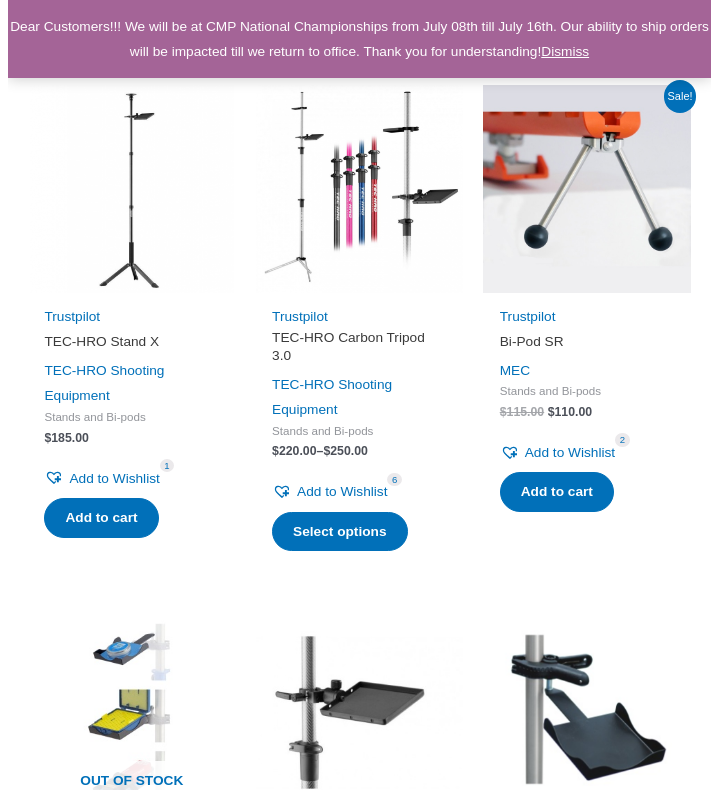 scroll, scrollTop: 0, scrollLeft: 0, axis: both 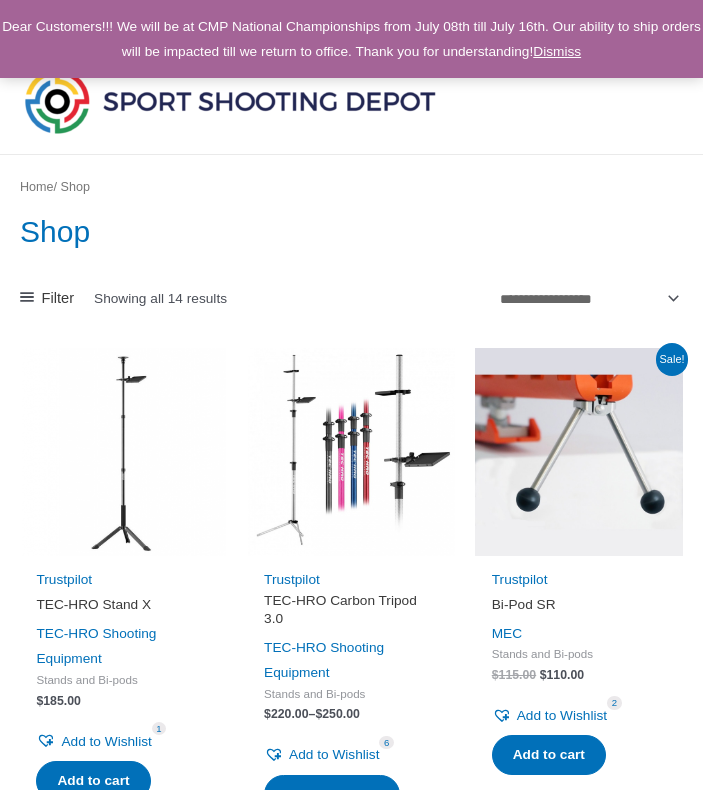 click on "Filter" at bounding box center (47, 298) 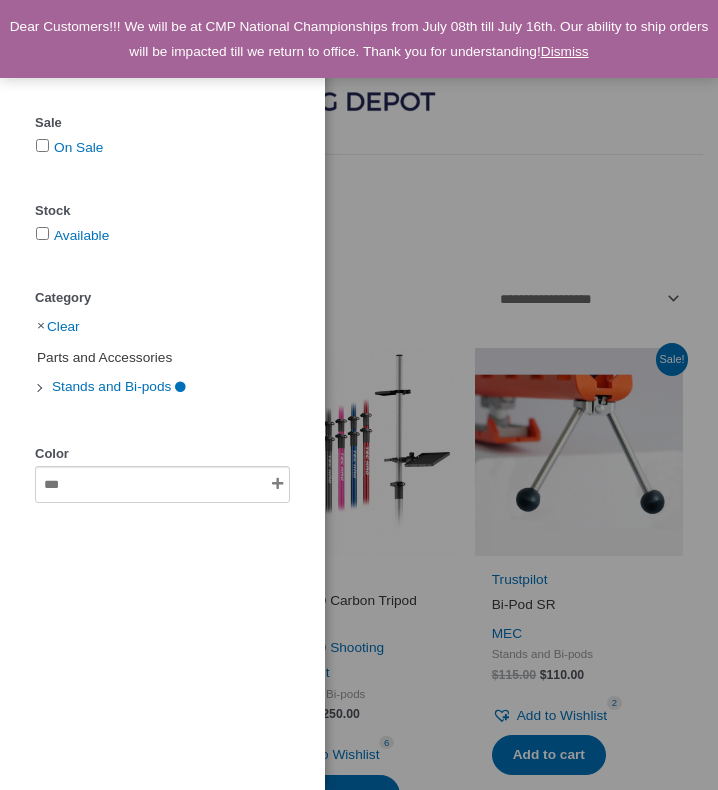 click on "Parts and Accessories" at bounding box center [104, 357] 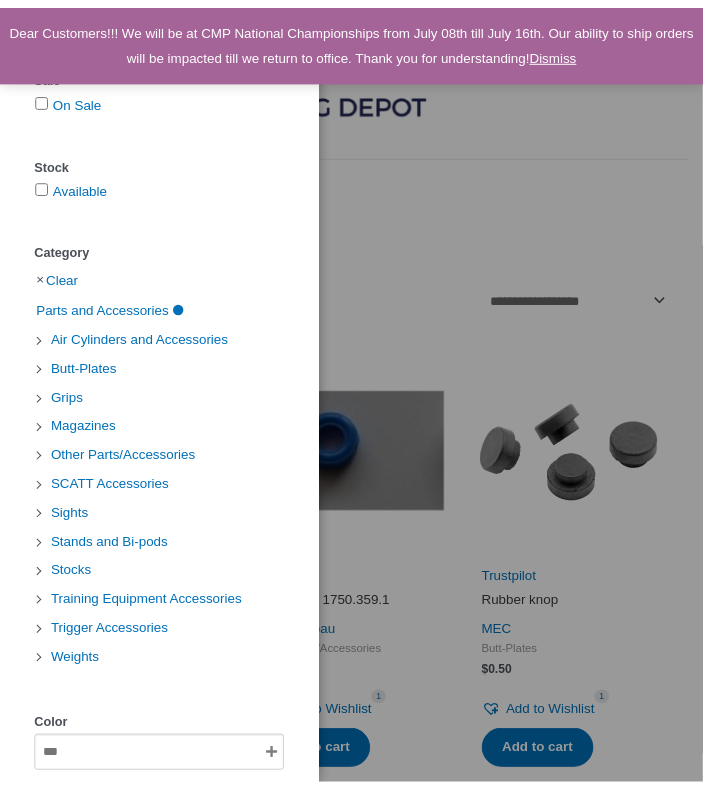 scroll, scrollTop: 0, scrollLeft: 0, axis: both 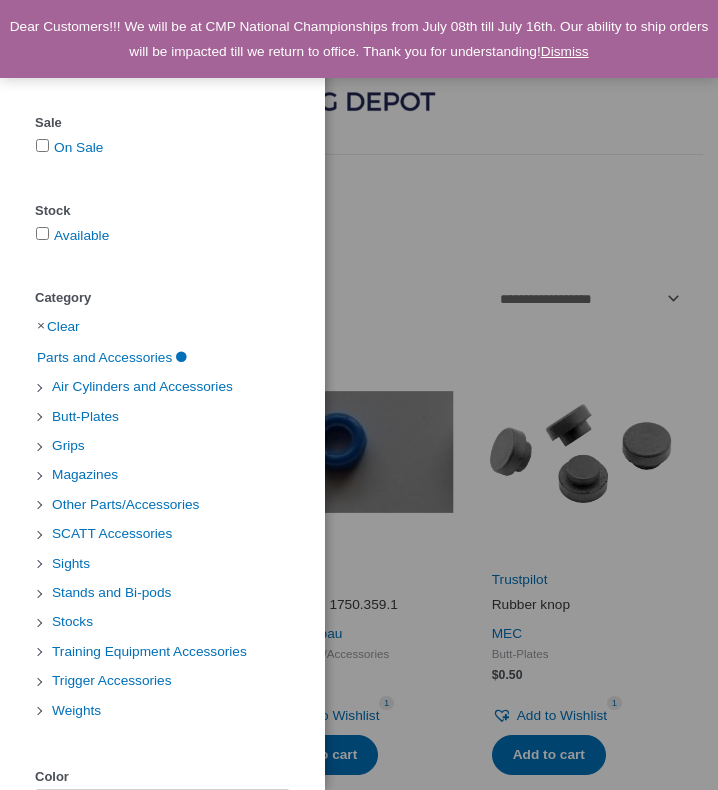 click on "Clear" at bounding box center (162, 326) 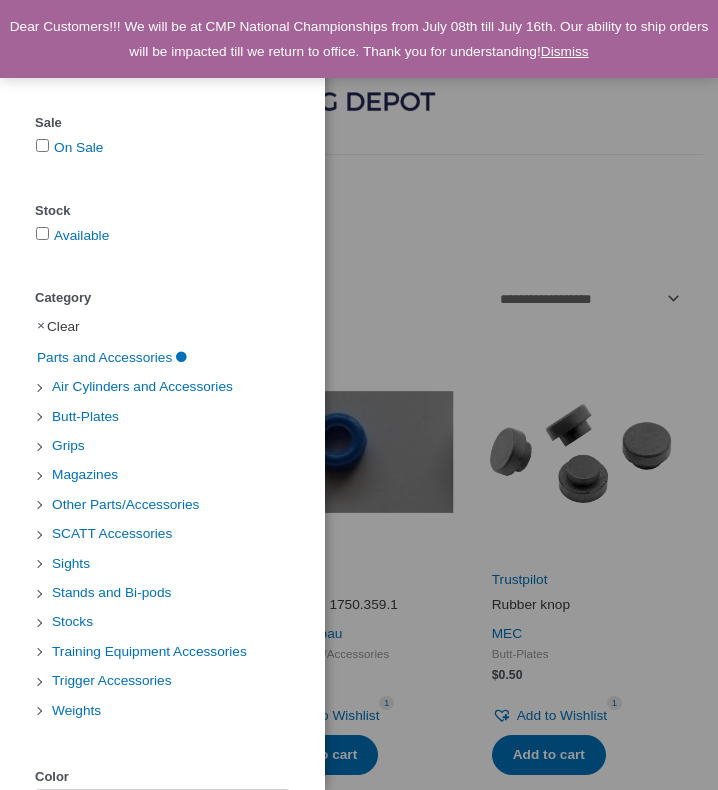 click on "Clear" at bounding box center [63, 325] 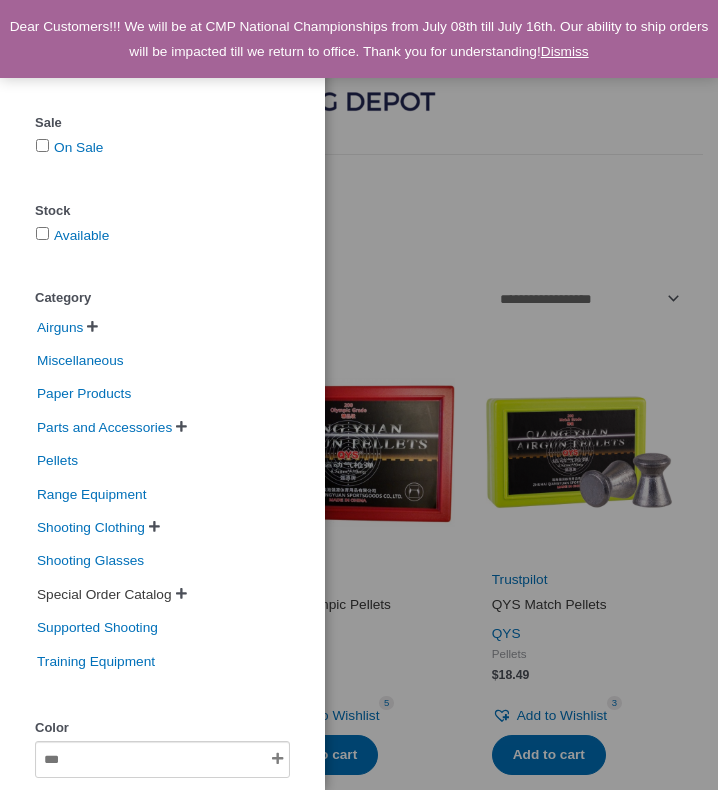 click on "Special Order Catalog" at bounding box center [104, 594] 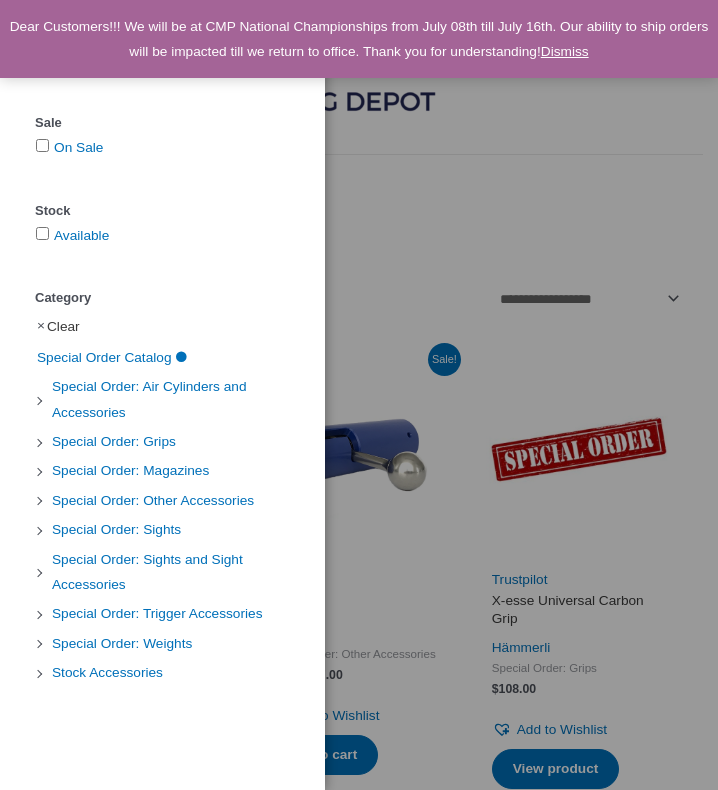 click on "Clear" at bounding box center (63, 325) 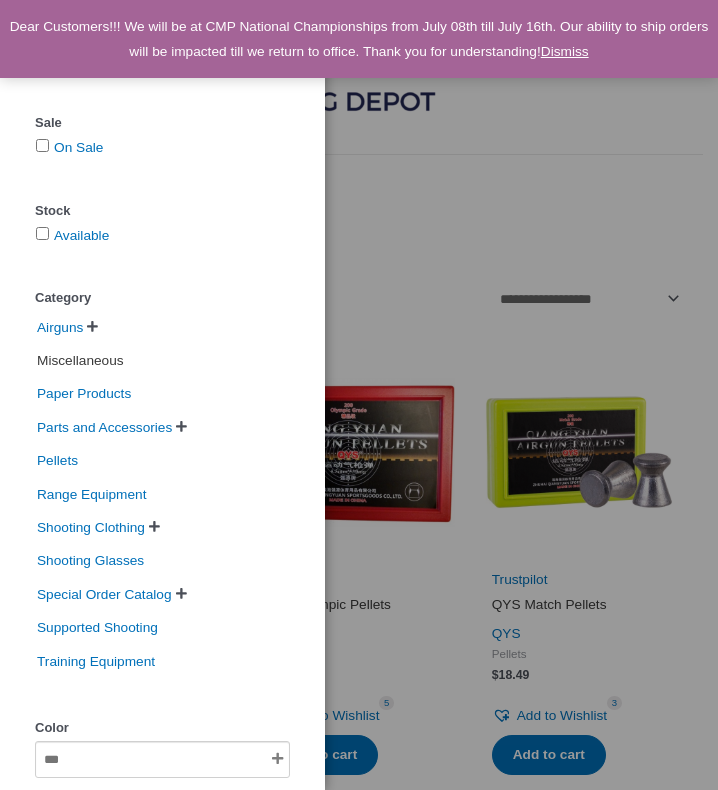 click on "Miscellaneous" at bounding box center (80, 360) 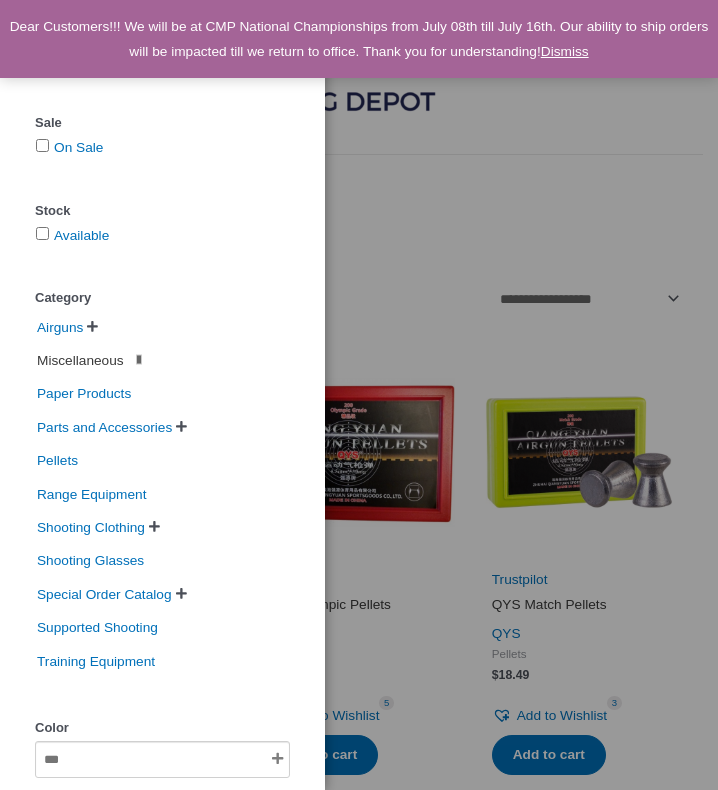 click on "Miscellaneous" at bounding box center (80, 360) 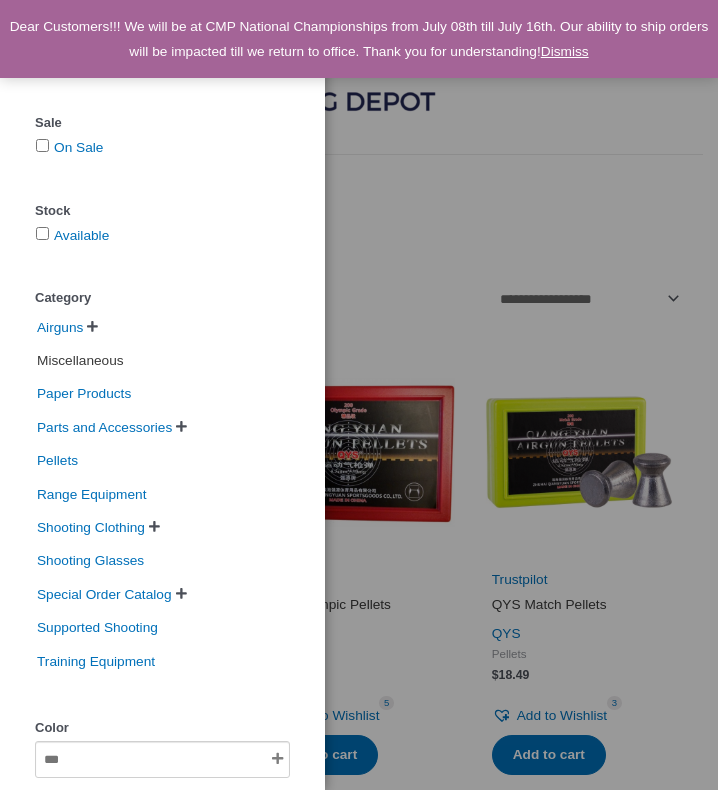 click on "Miscellaneous" at bounding box center [80, 360] 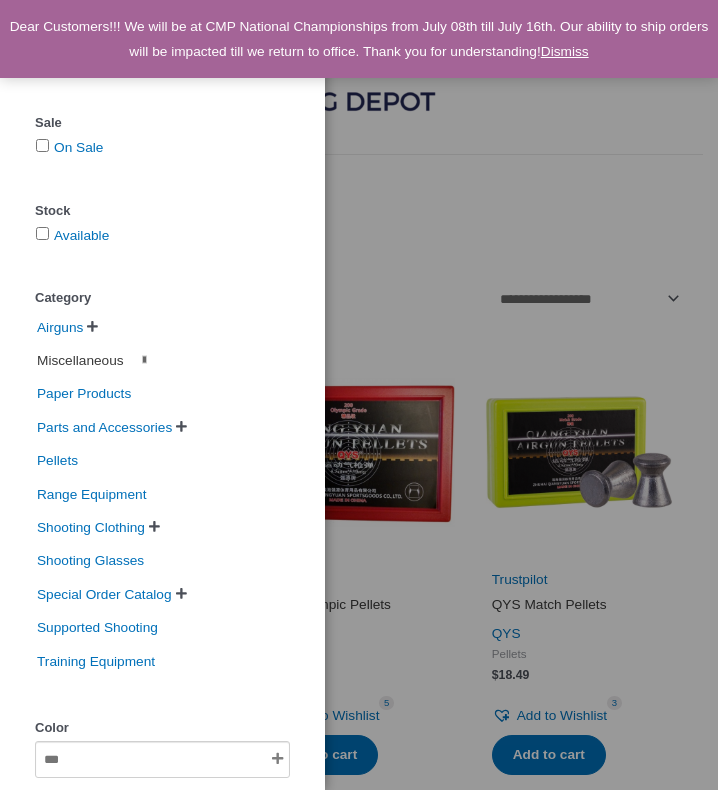 click on "Miscellaneous" at bounding box center [80, 360] 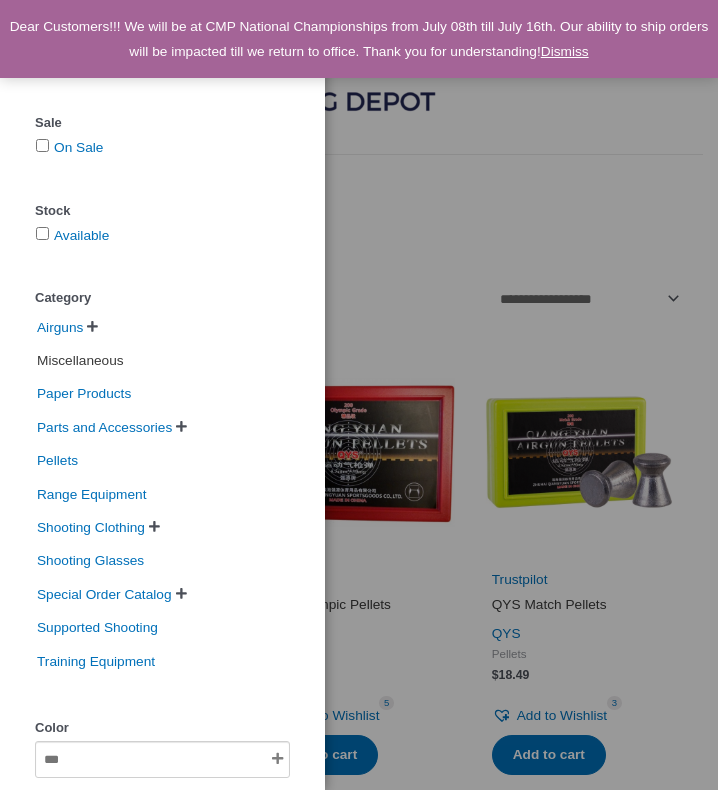 click on "Miscellaneous" at bounding box center (80, 360) 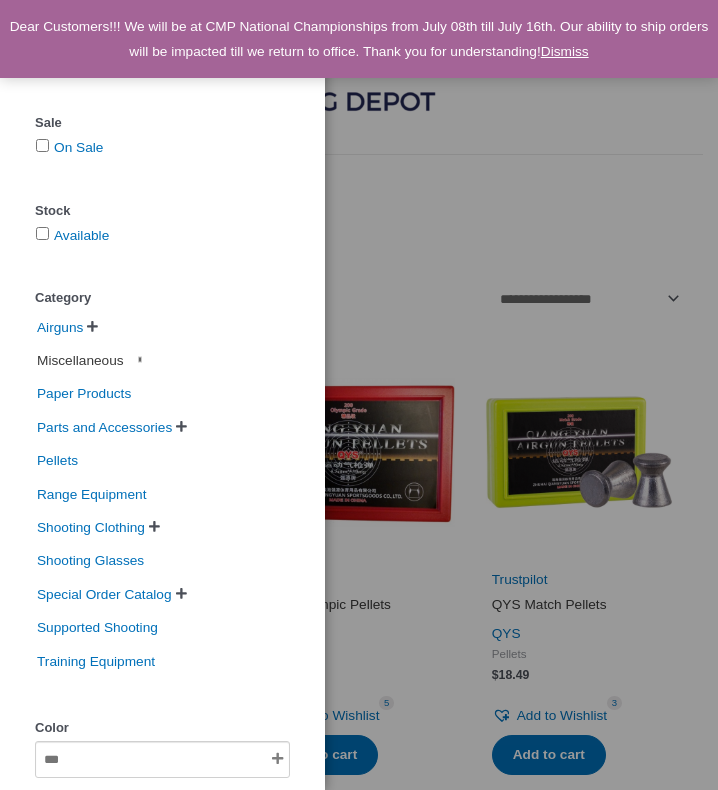 click on "Miscellaneous" at bounding box center [80, 360] 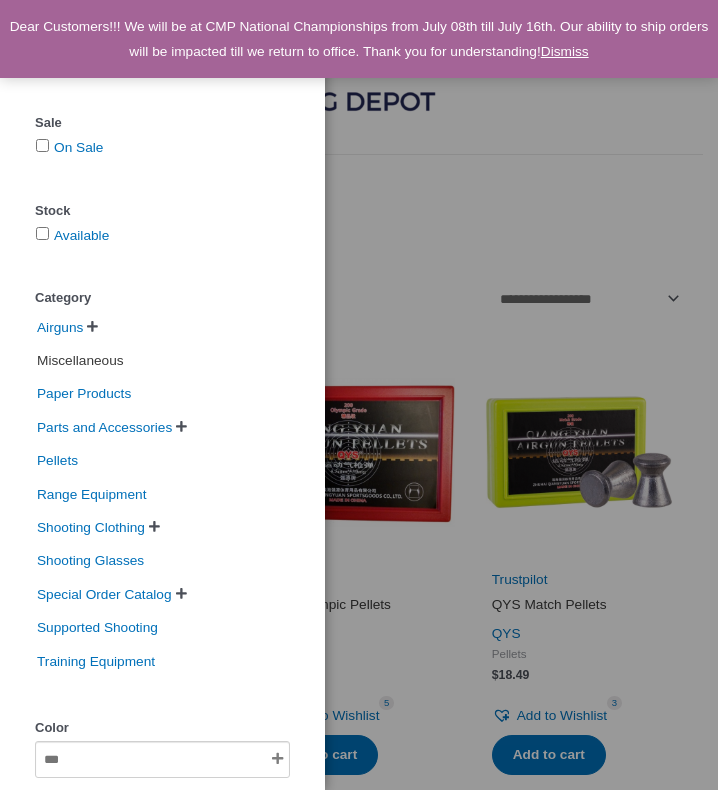click on "Miscellaneous" at bounding box center [80, 360] 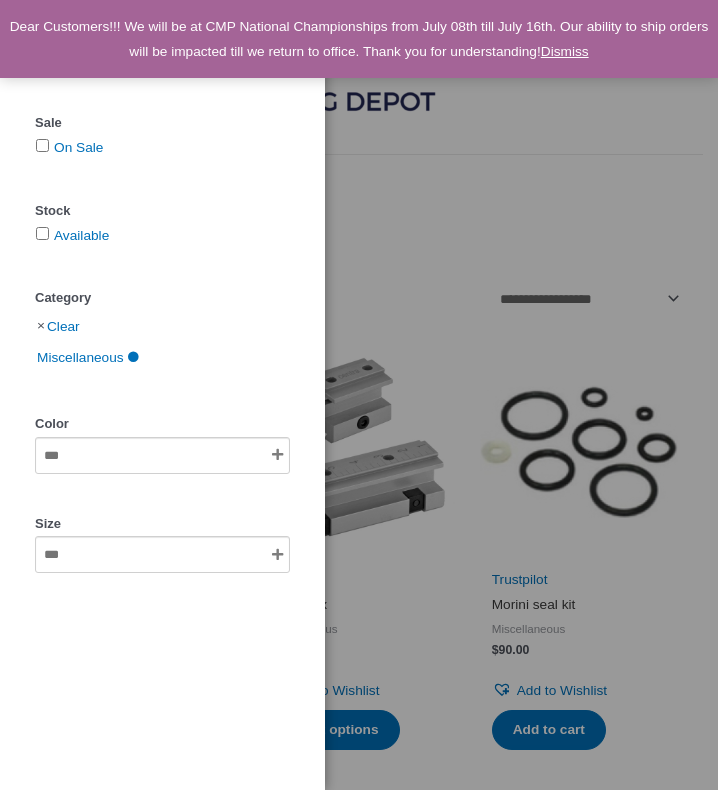 click on "Clear Sale On Sale Stock Available Category Clear Miscellaneous
Color Size" at bounding box center (359, 395) 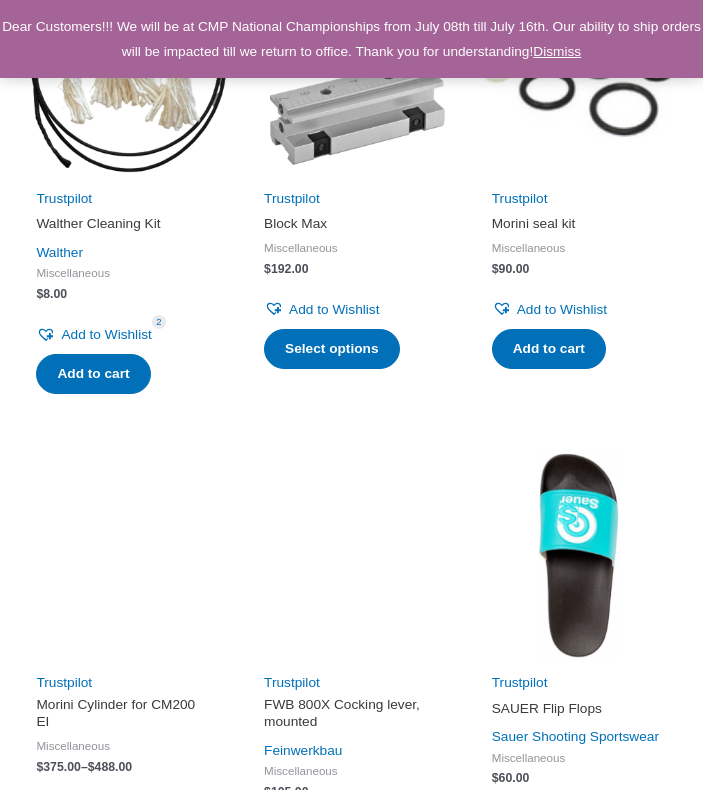scroll, scrollTop: 320, scrollLeft: 0, axis: vertical 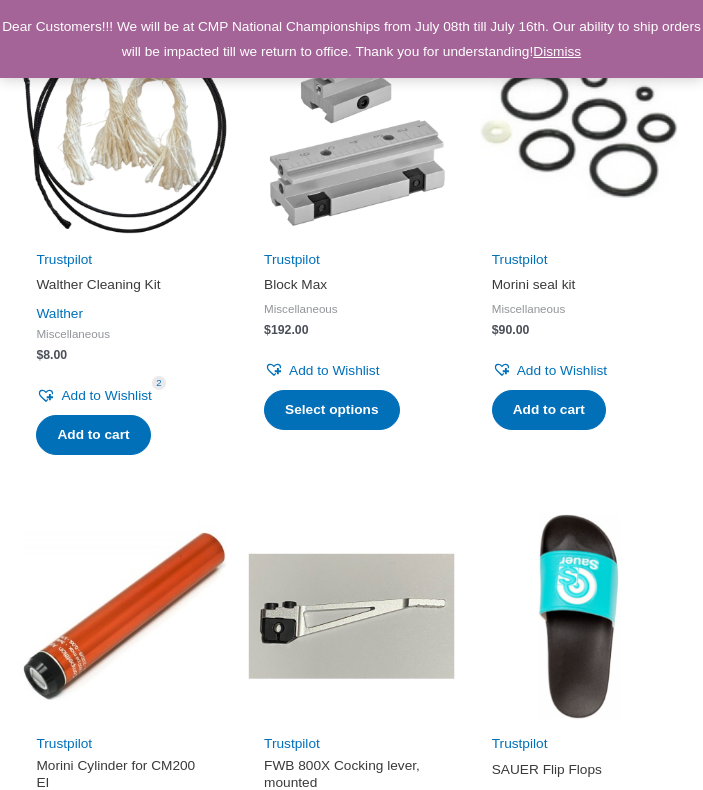 click on "Dismiss" at bounding box center [557, 51] 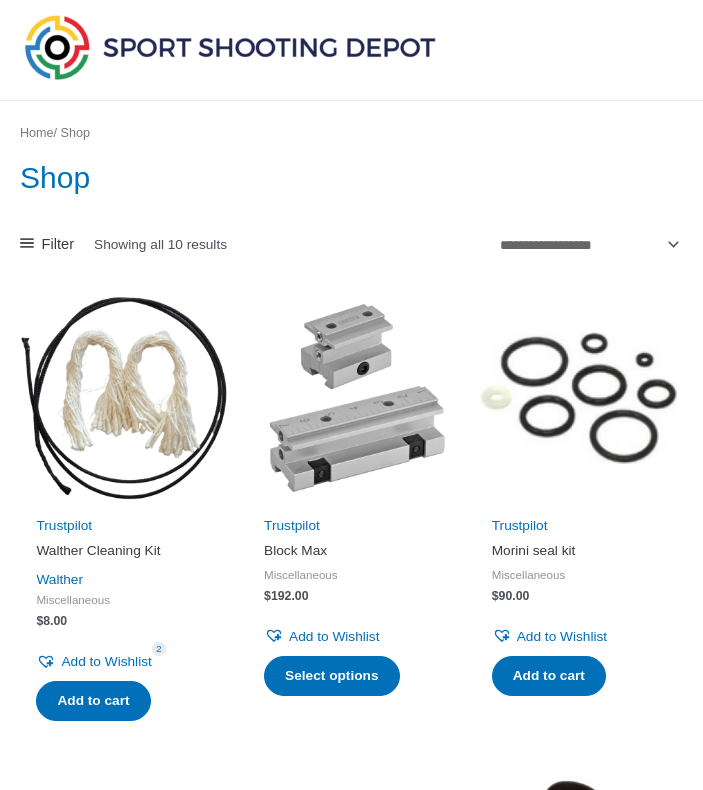 scroll, scrollTop: 0, scrollLeft: 0, axis: both 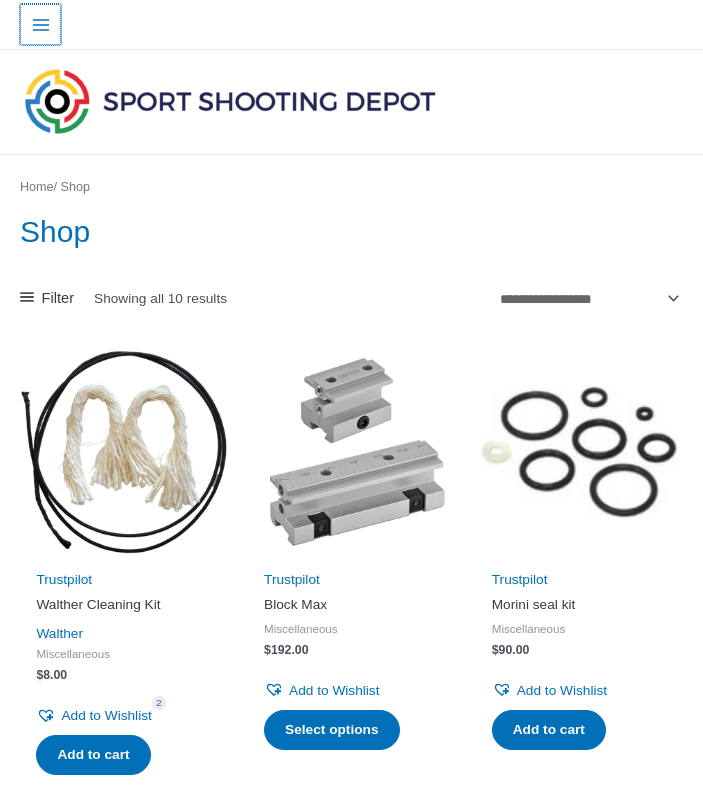 click 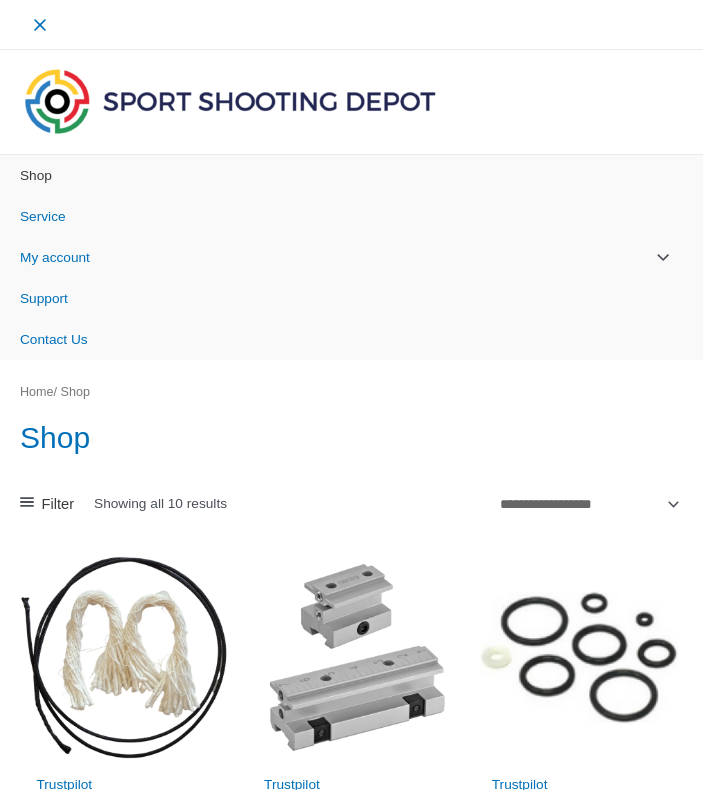 click on "Shop" at bounding box center (36, 175) 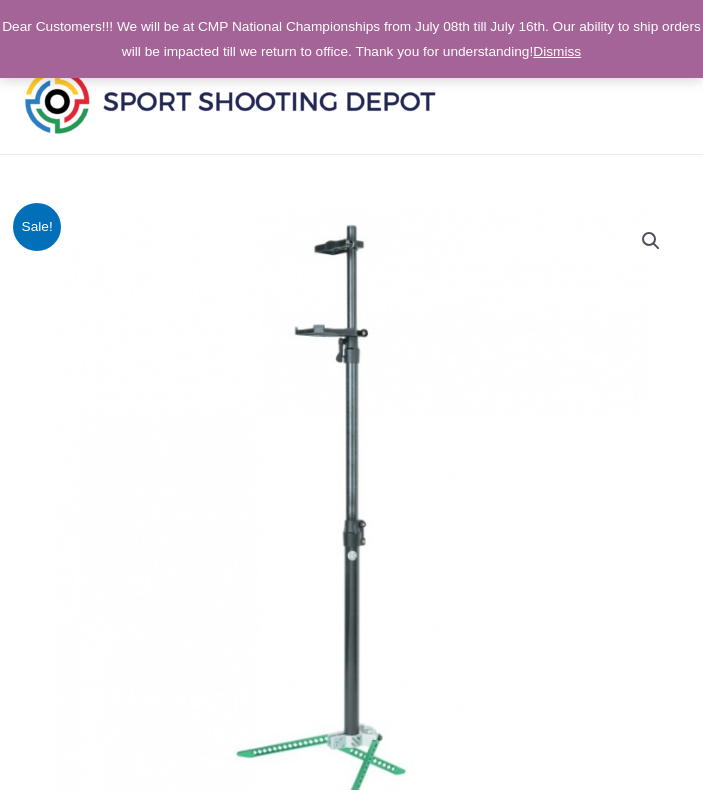 scroll, scrollTop: 0, scrollLeft: 0, axis: both 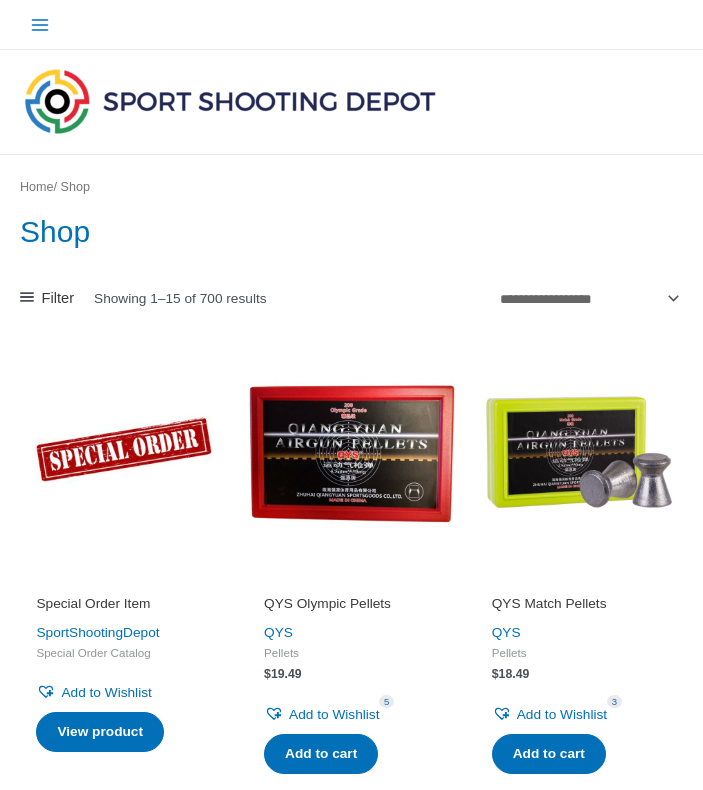 click 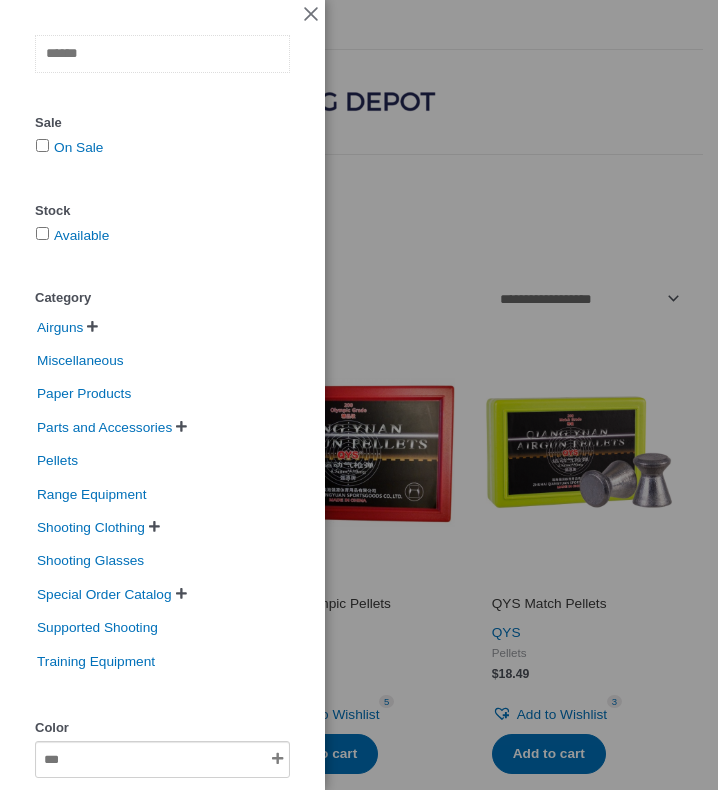 click at bounding box center [162, 54] 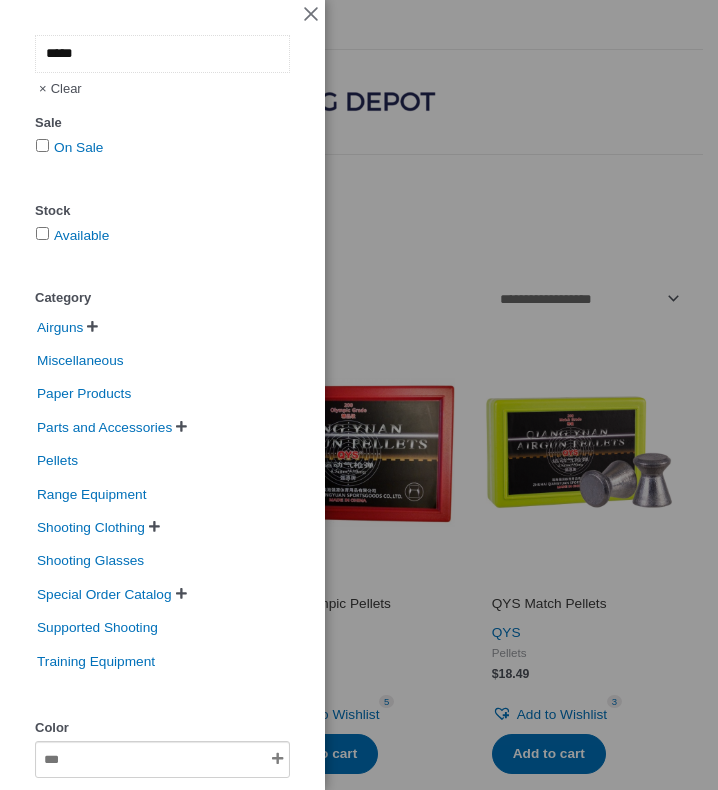 type on "*****" 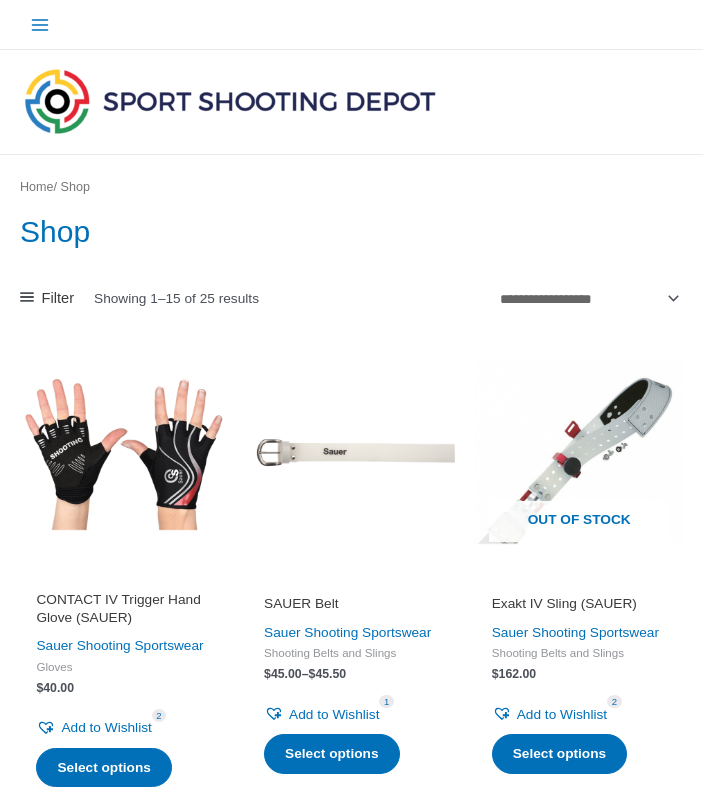 scroll, scrollTop: 0, scrollLeft: 0, axis: both 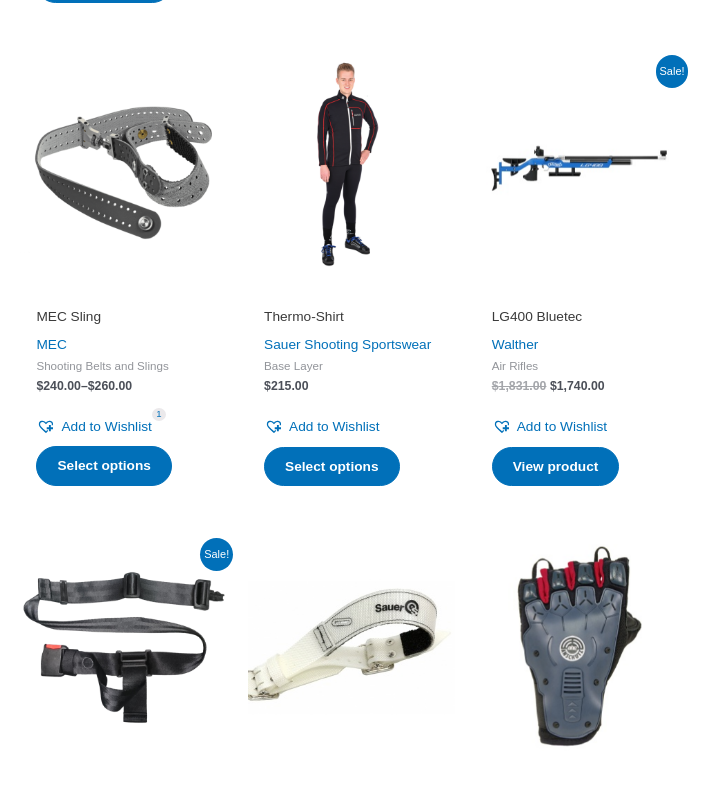 click at bounding box center [124, 165] 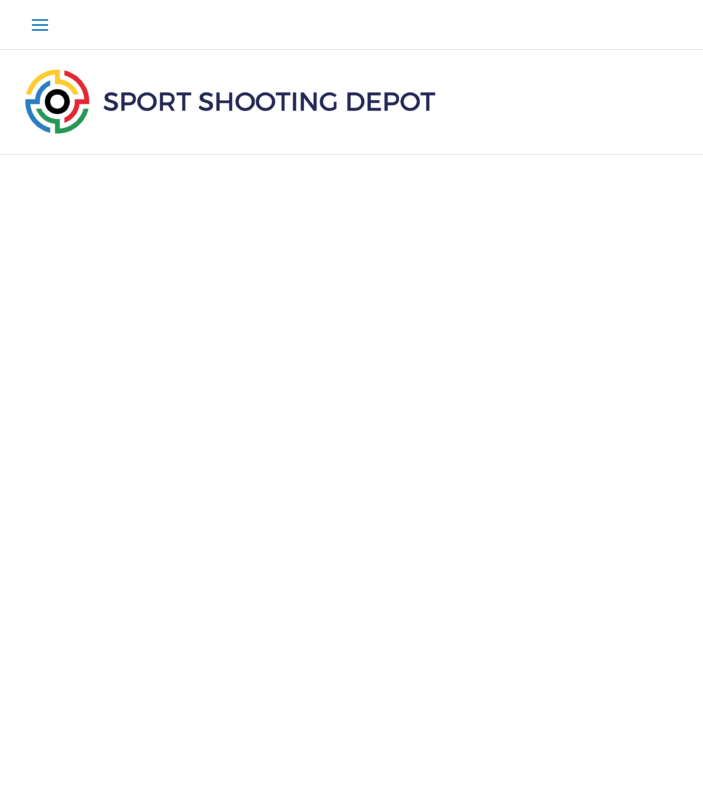 scroll, scrollTop: 0, scrollLeft: 0, axis: both 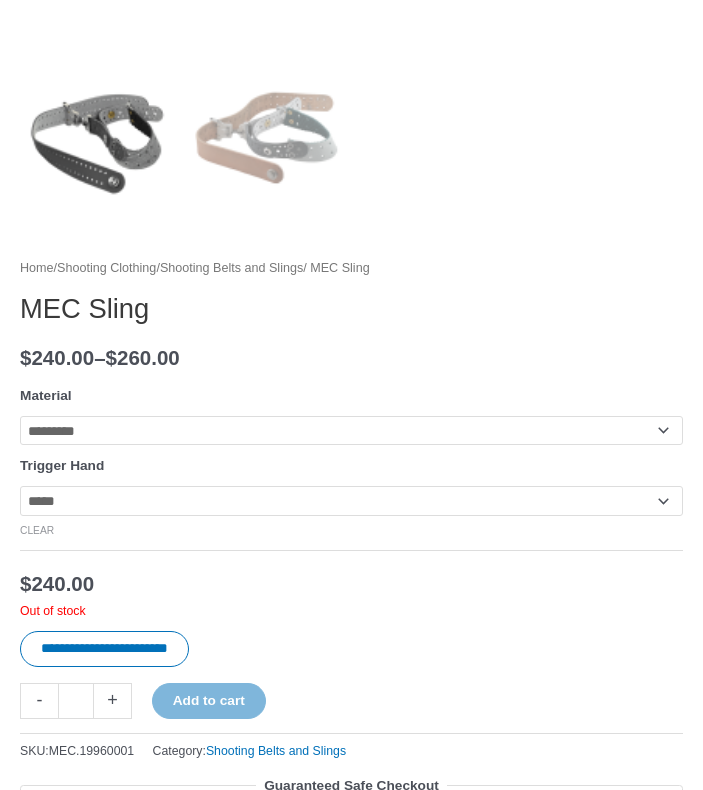 click on "**********" 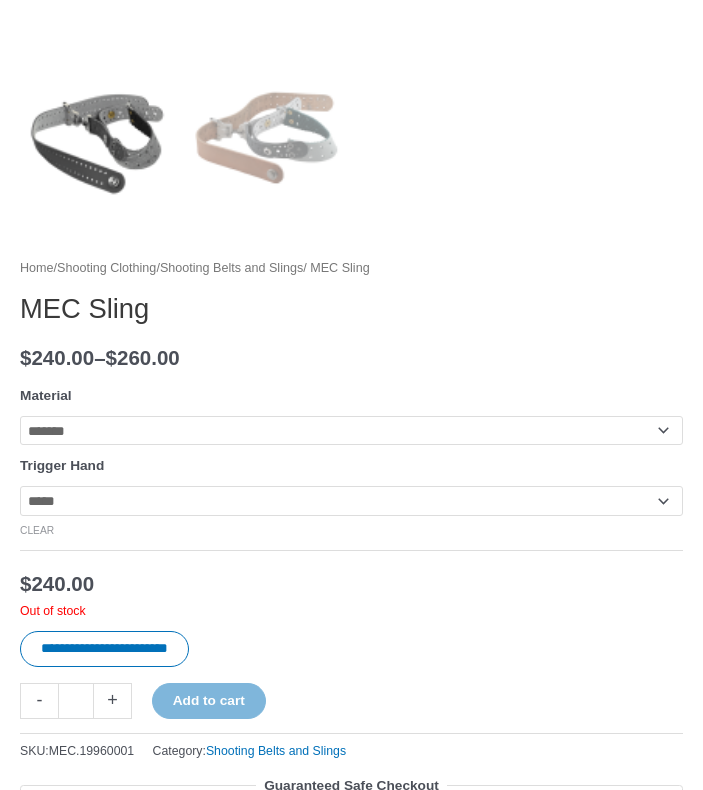 click on "**********" 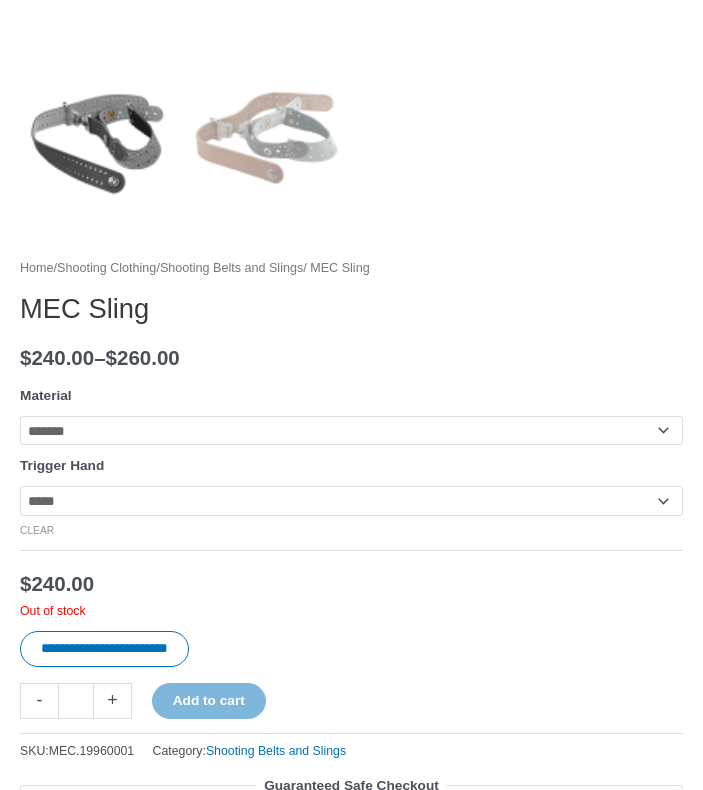 select on "*******" 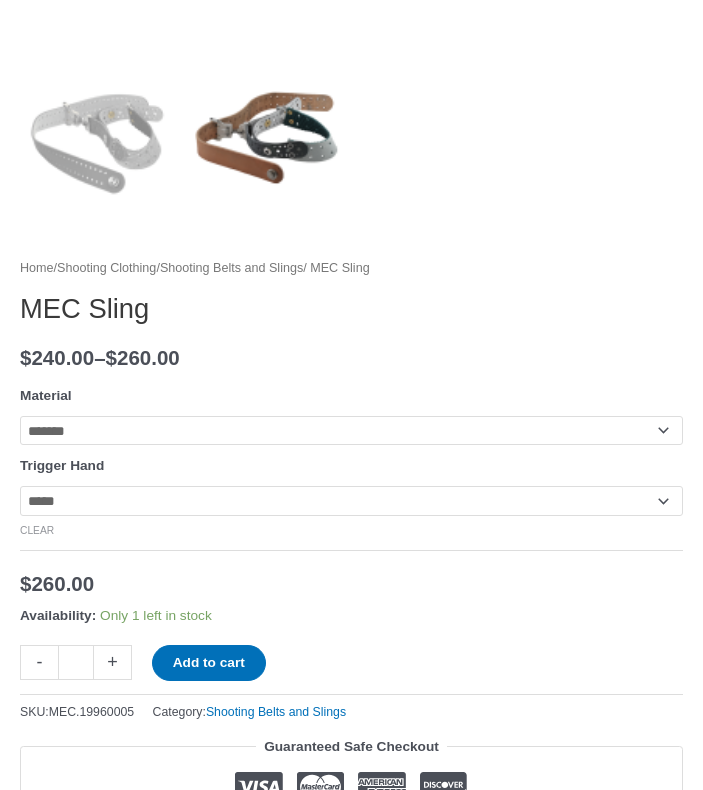 drag, startPoint x: 397, startPoint y: 491, endPoint x: 419, endPoint y: 337, distance: 155.56349 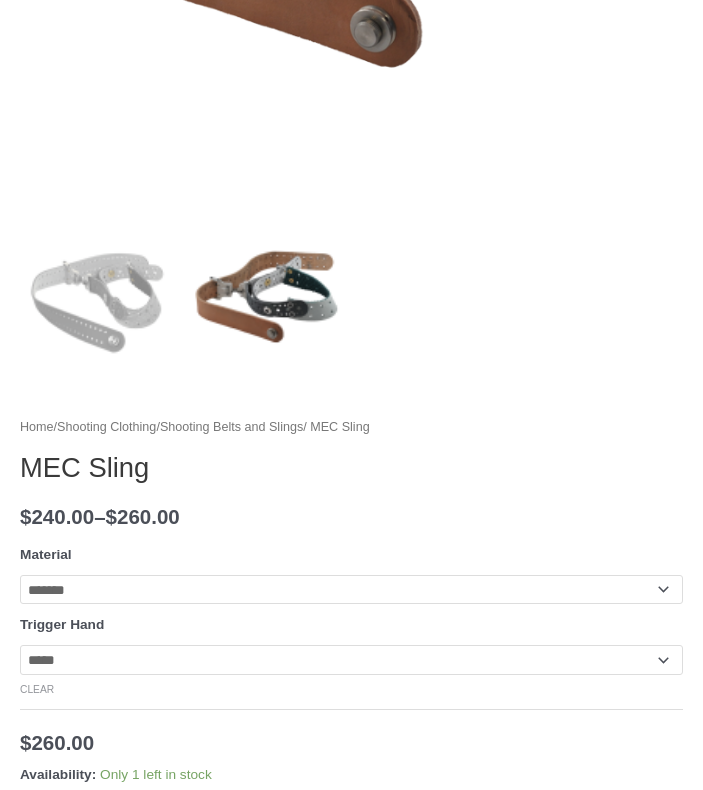 scroll, scrollTop: 735, scrollLeft: 0, axis: vertical 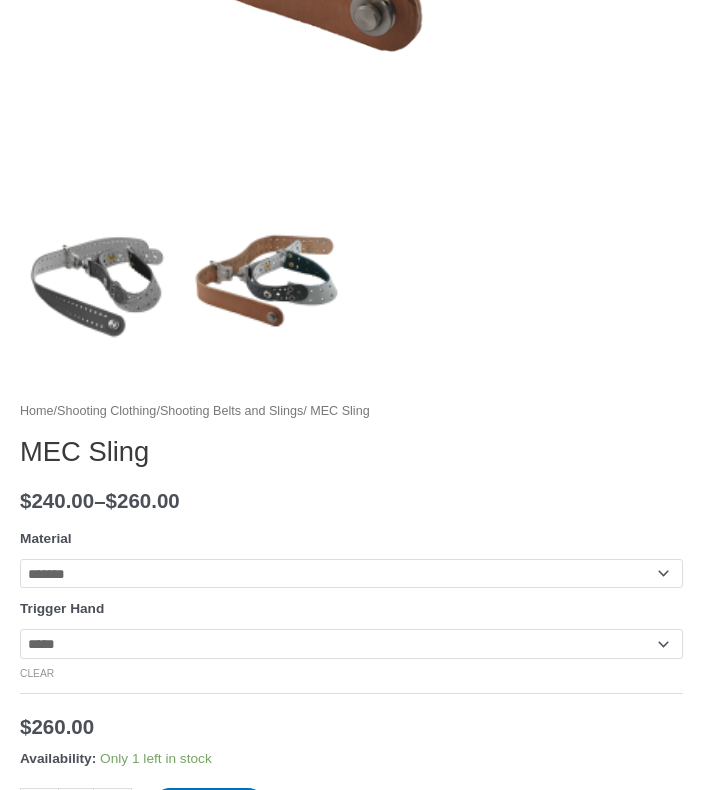 click at bounding box center [97, 280] 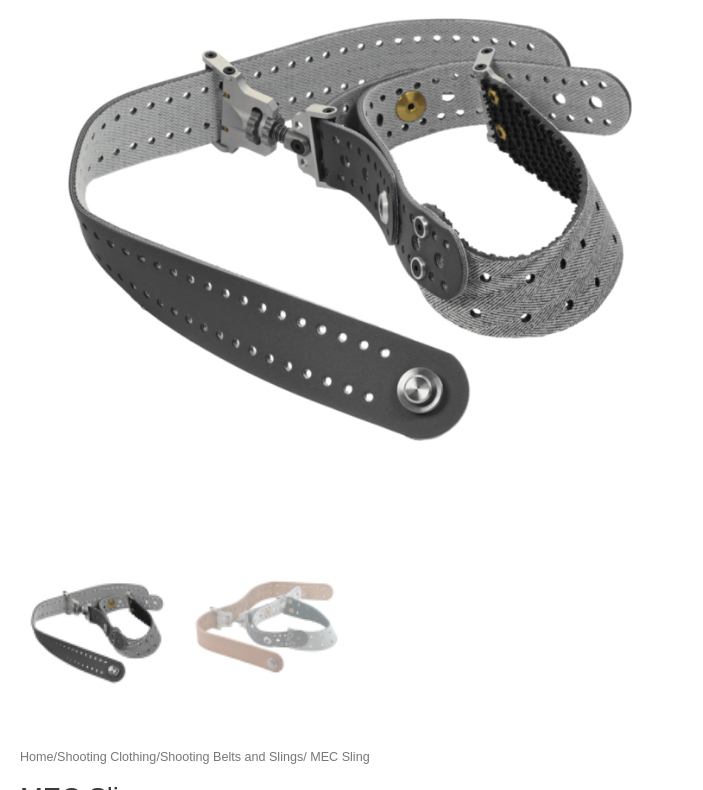 scroll, scrollTop: 402, scrollLeft: 0, axis: vertical 